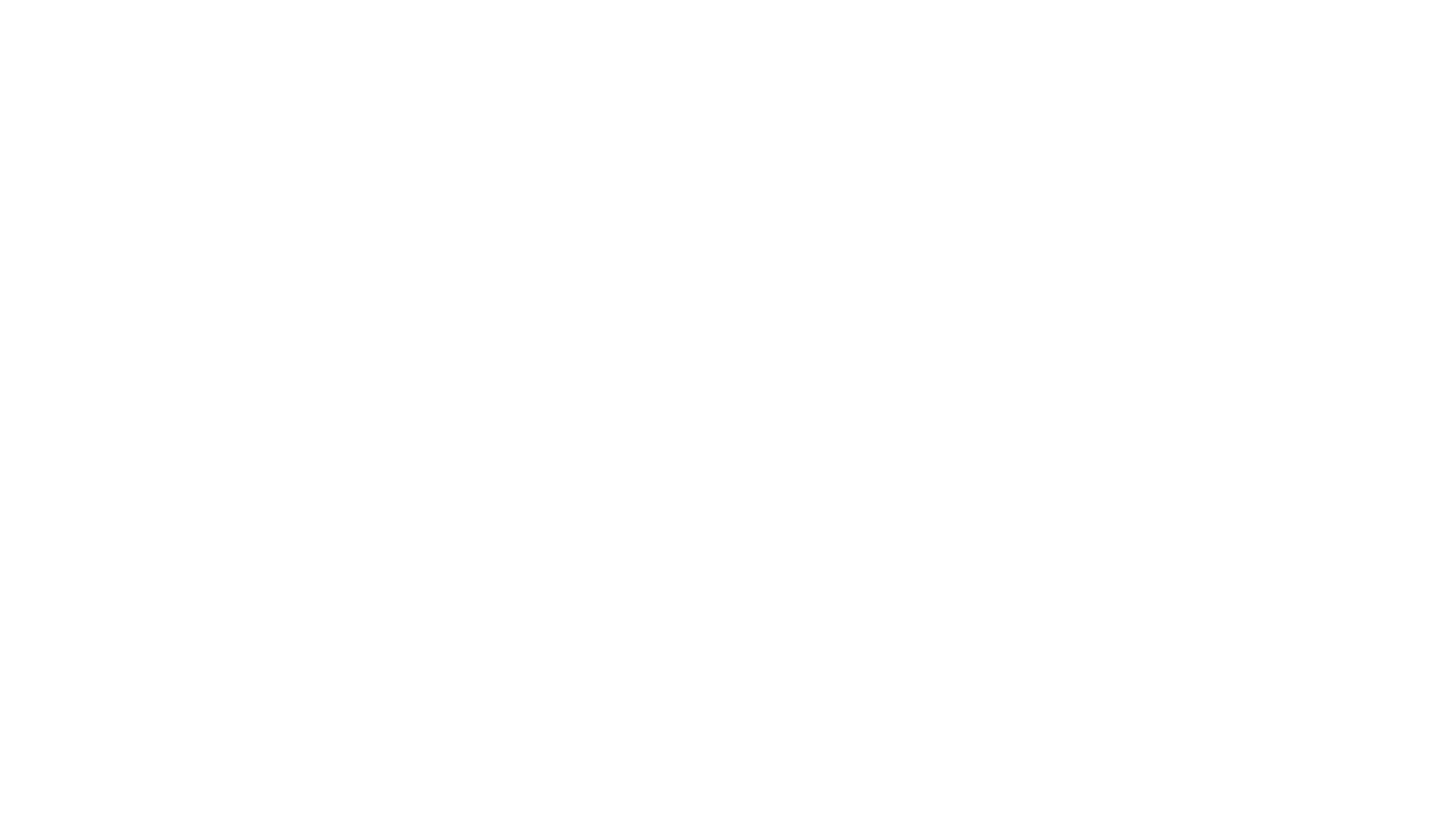 scroll, scrollTop: 0, scrollLeft: 0, axis: both 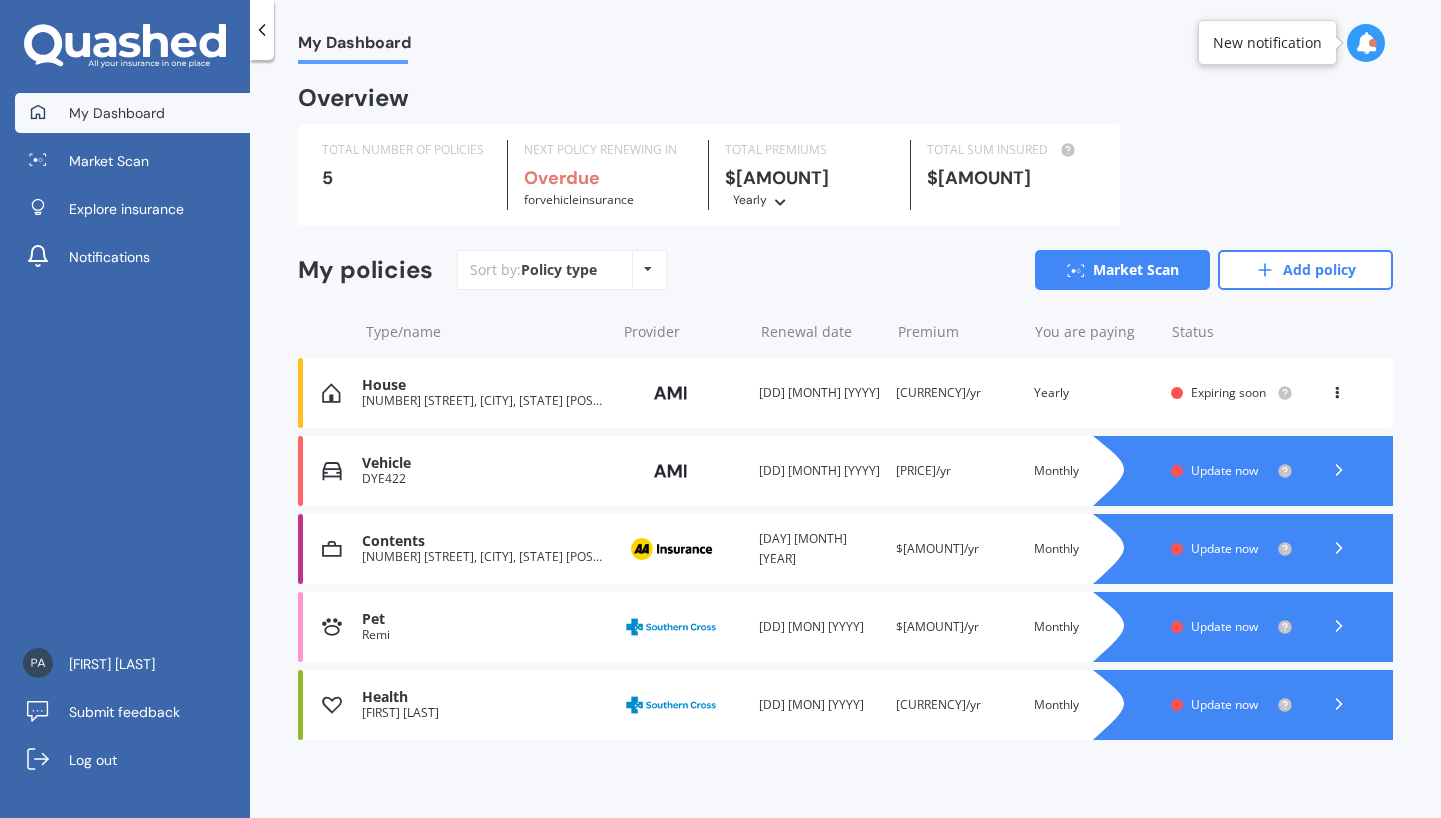 click on "Renewal date [DD] [MONTH] [YYYY]" at bounding box center (820, 393) 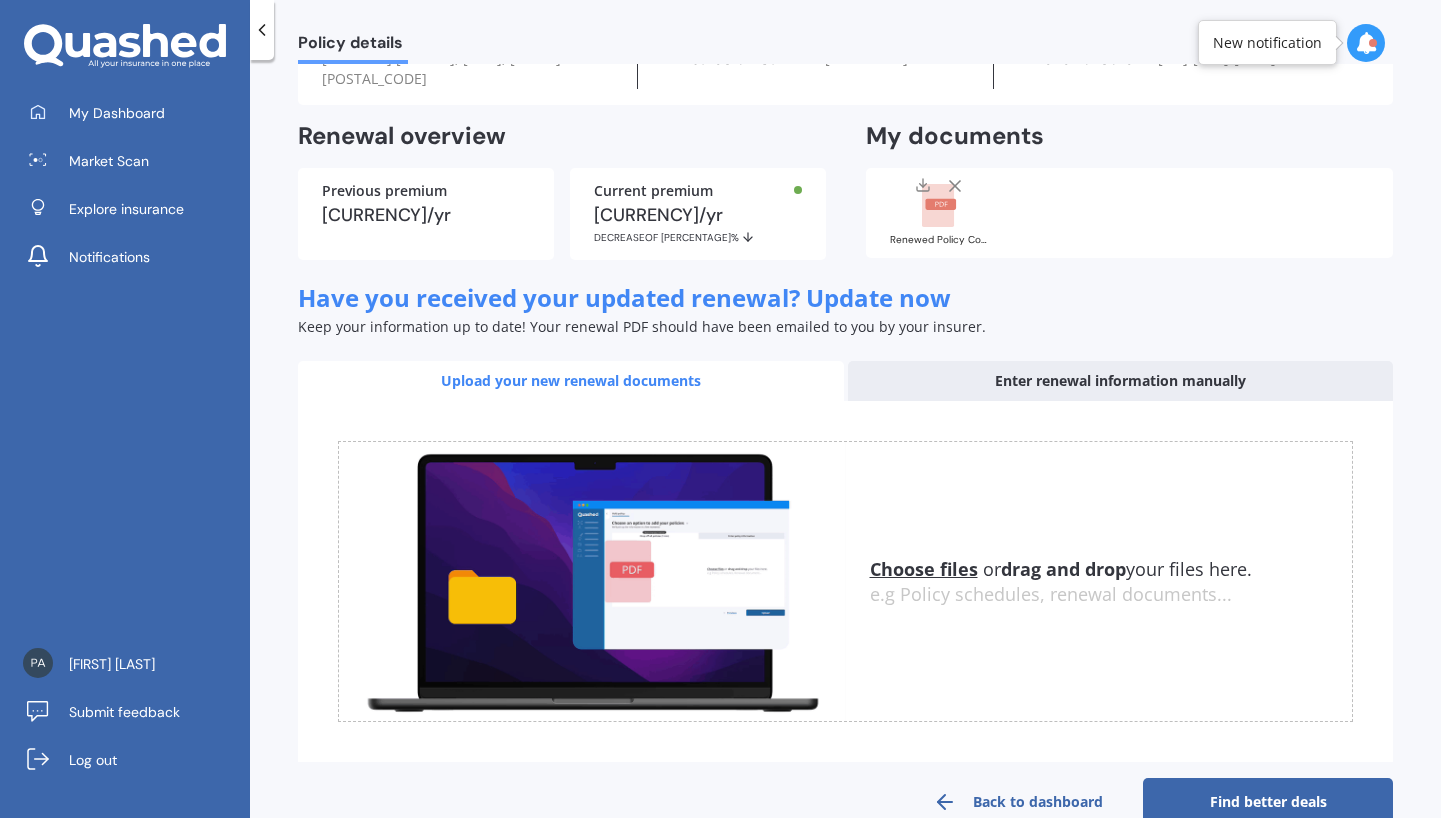 scroll, scrollTop: 162, scrollLeft: 0, axis: vertical 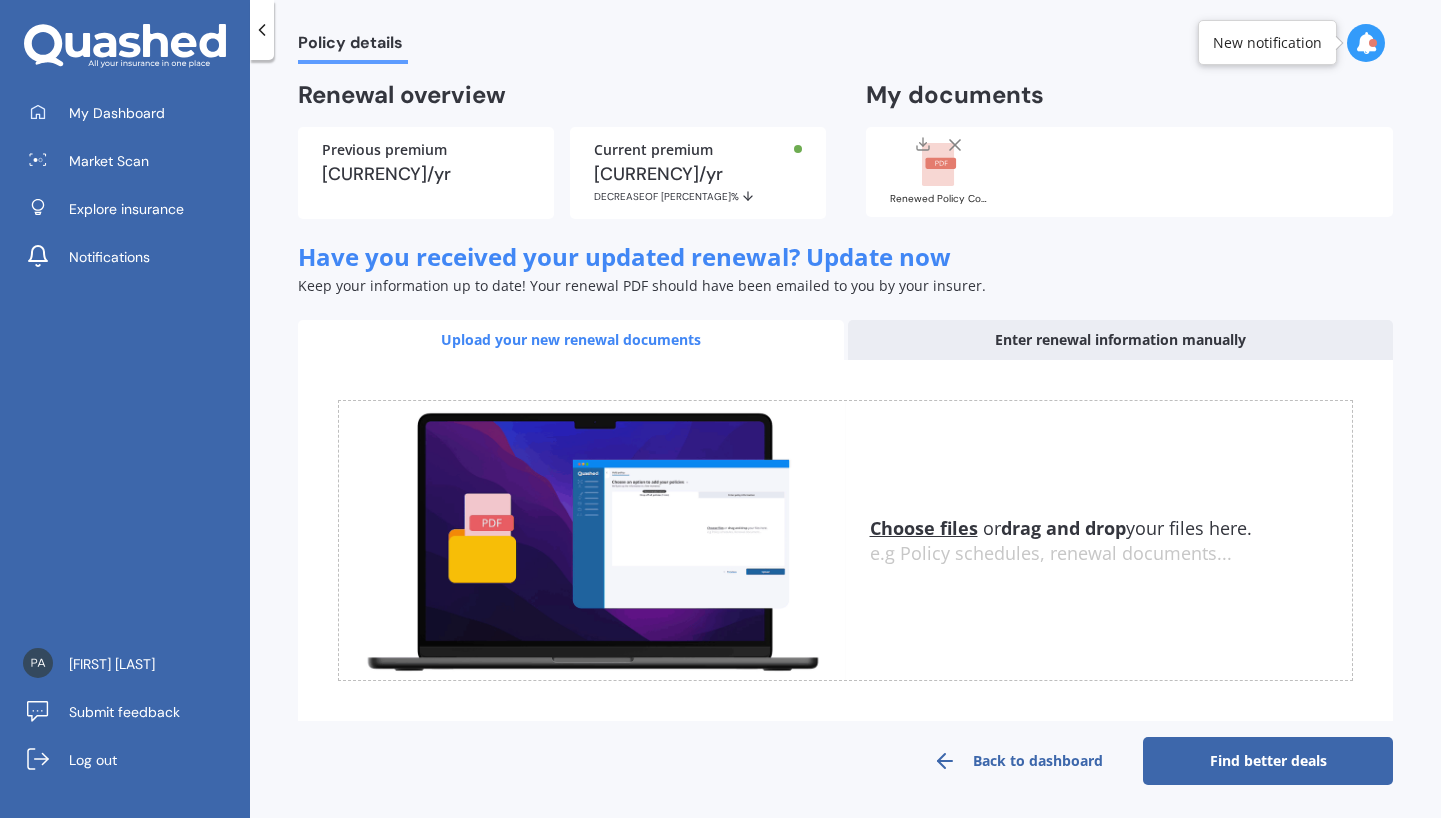click on "Find better deals" at bounding box center (1268, 761) 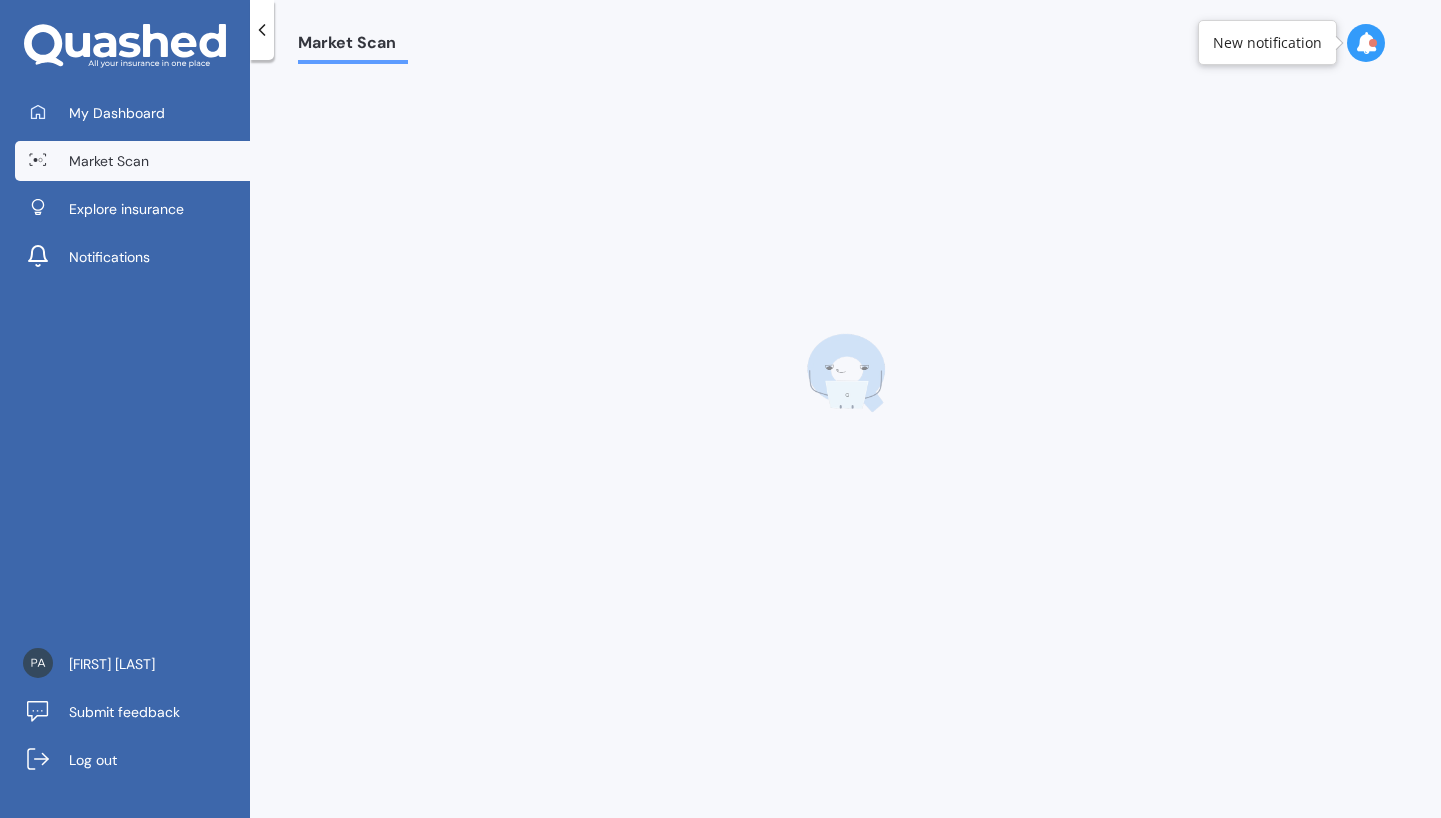 scroll, scrollTop: 0, scrollLeft: 0, axis: both 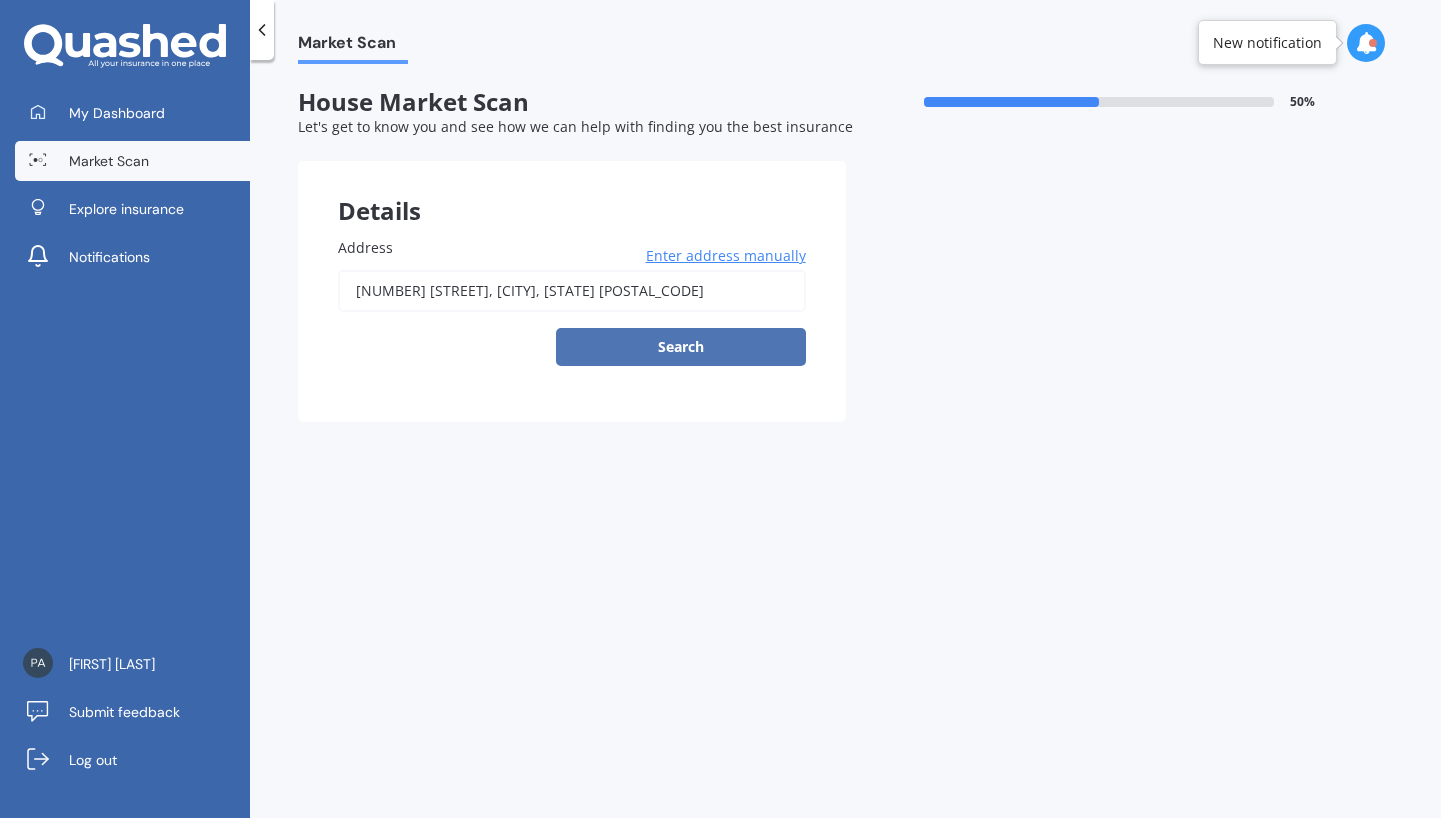 click on "Search" at bounding box center (681, 347) 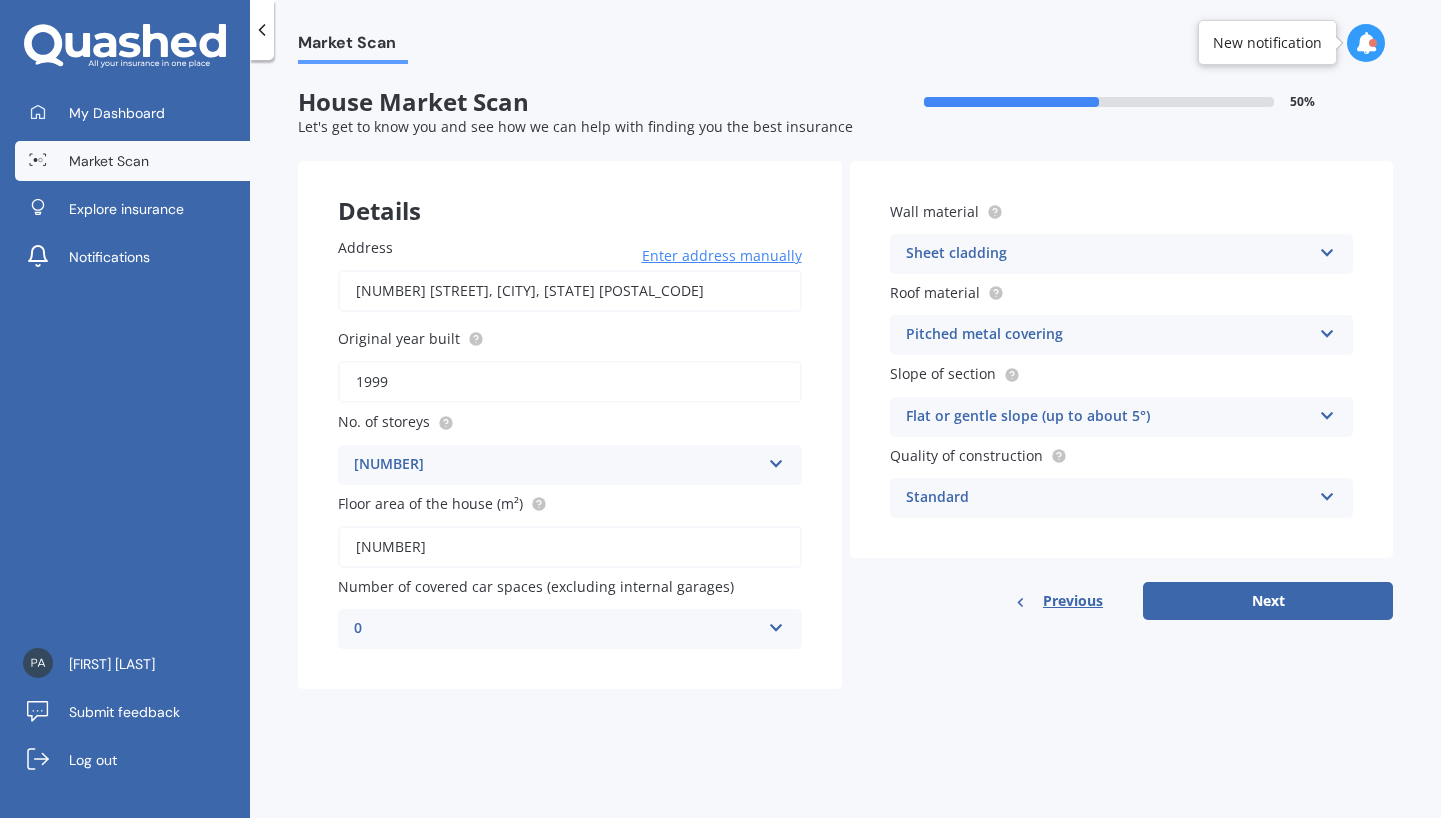 click at bounding box center [776, 460] 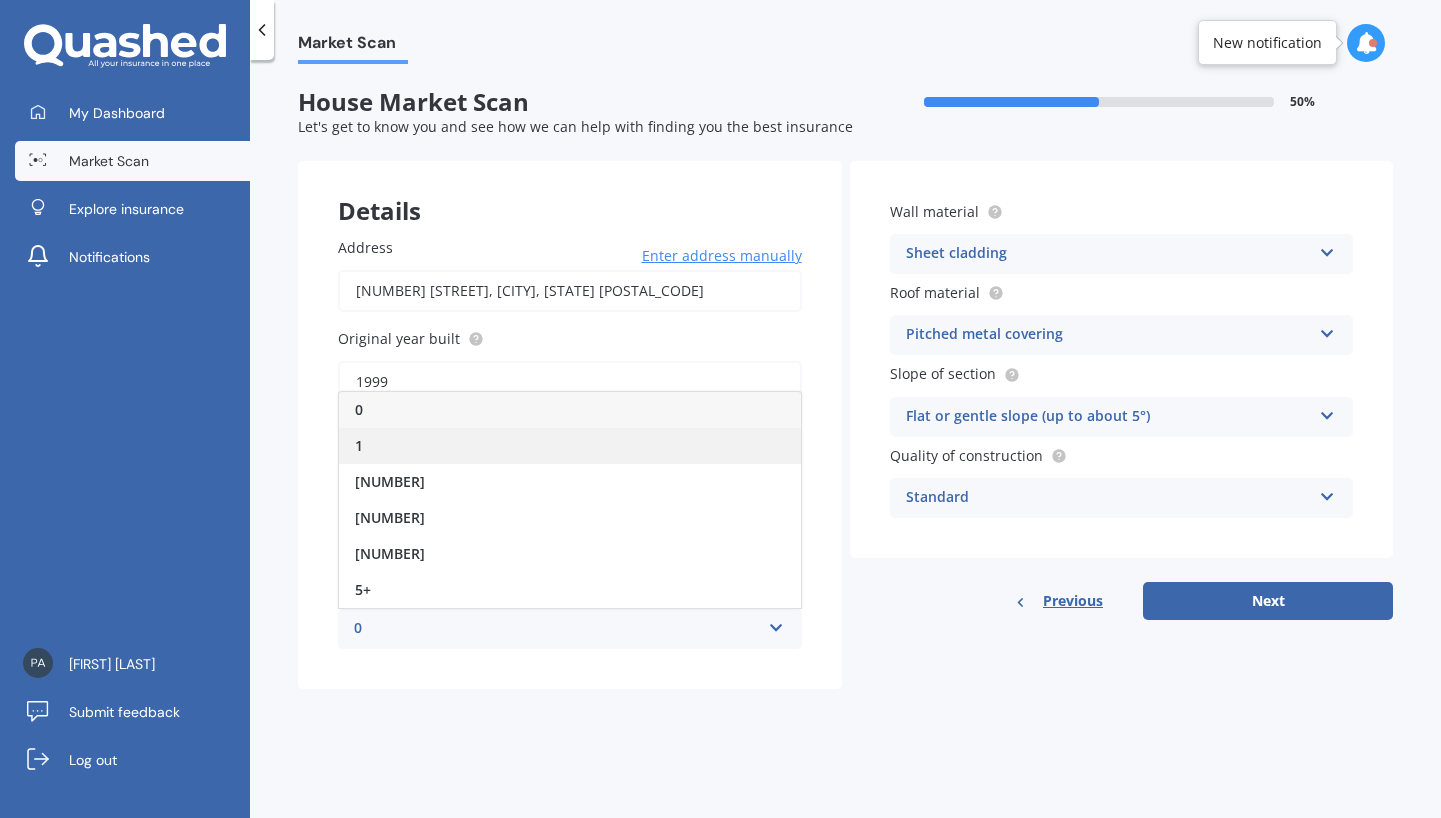 click on "1" at bounding box center [570, 446] 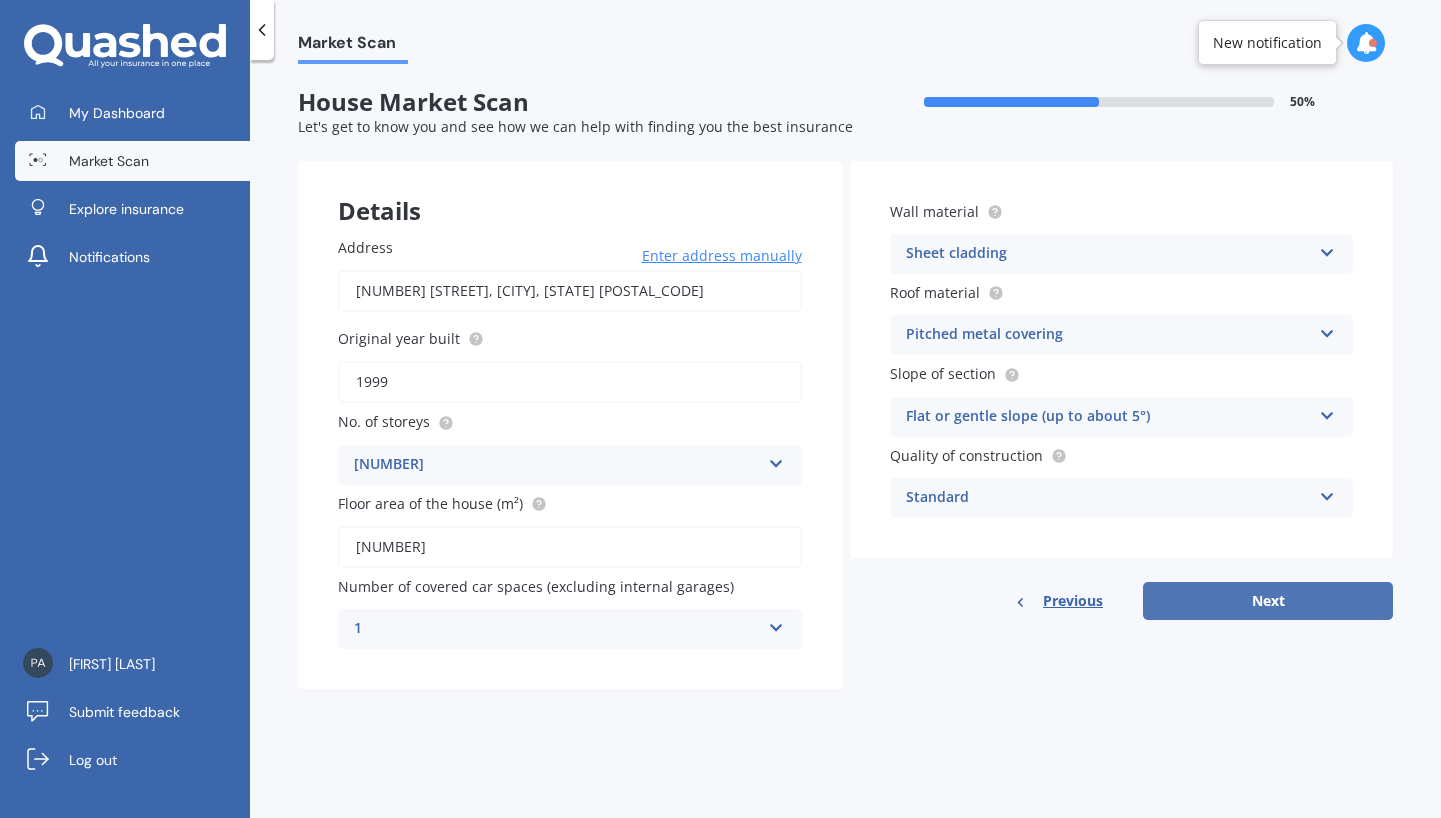 click on "Next" at bounding box center [1268, 601] 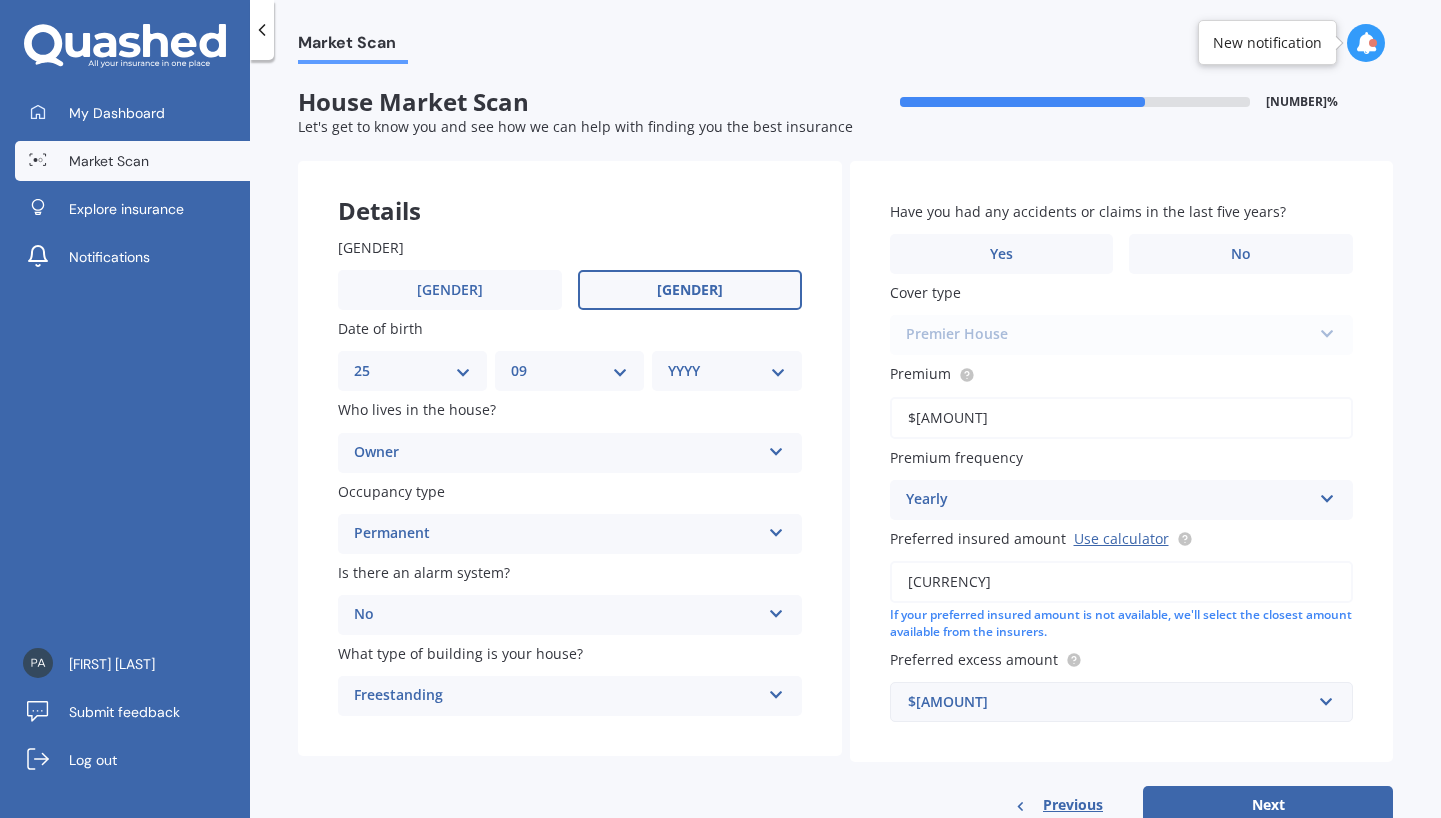 click on "No Yes, monitored Yes, not monitored No" at bounding box center (570, 453) 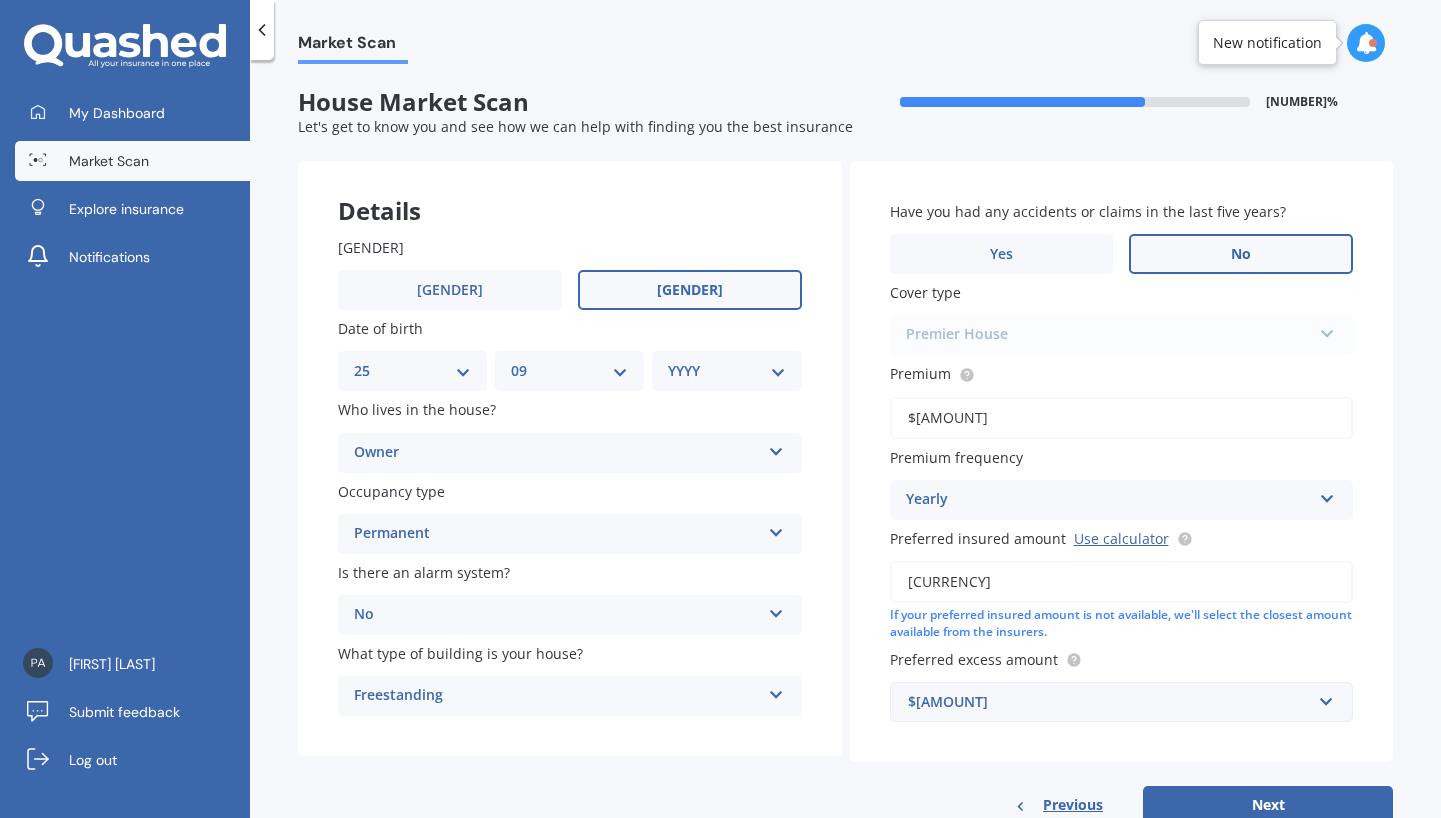 click on "No" at bounding box center [690, 290] 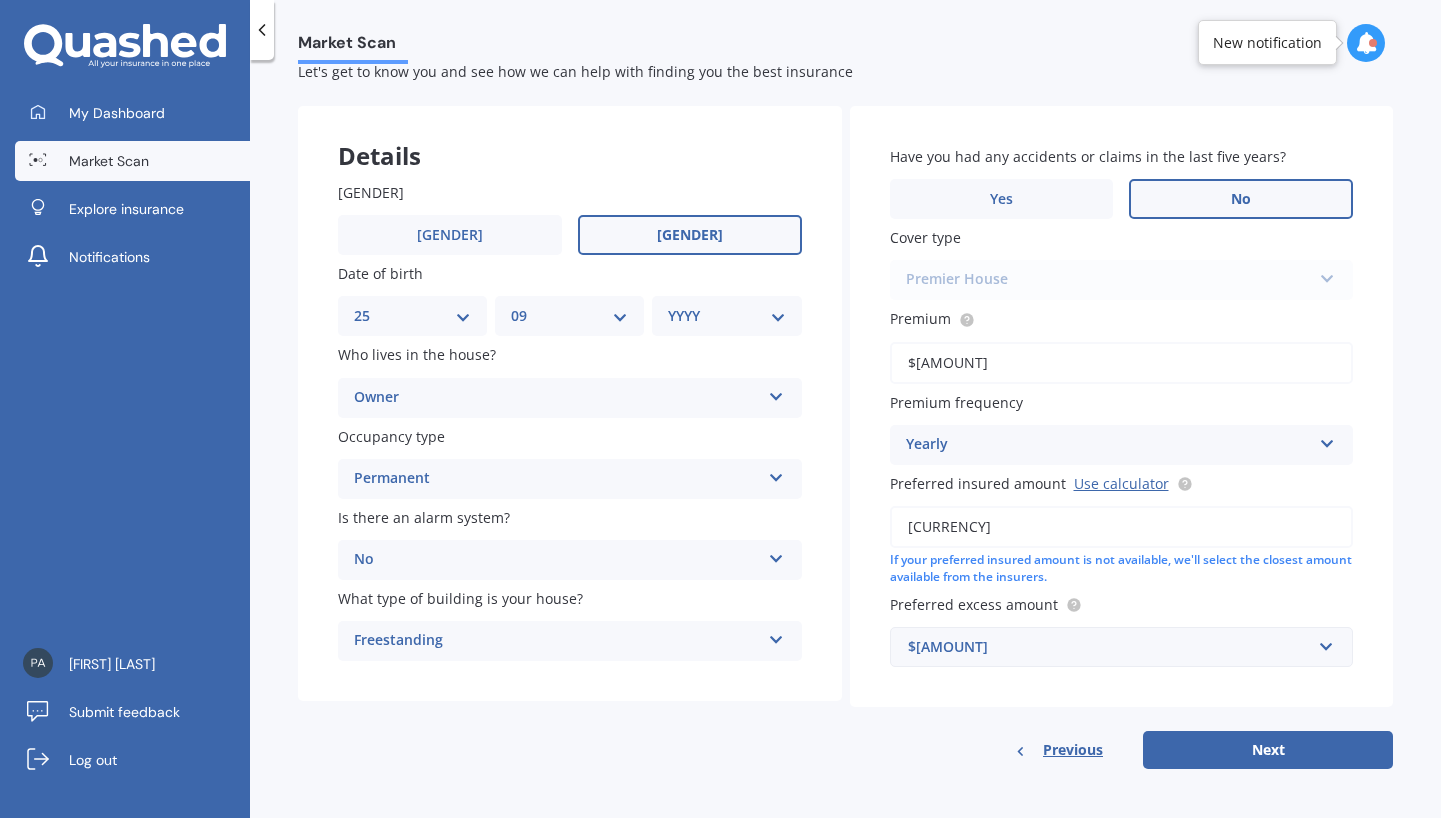 scroll, scrollTop: 57, scrollLeft: 0, axis: vertical 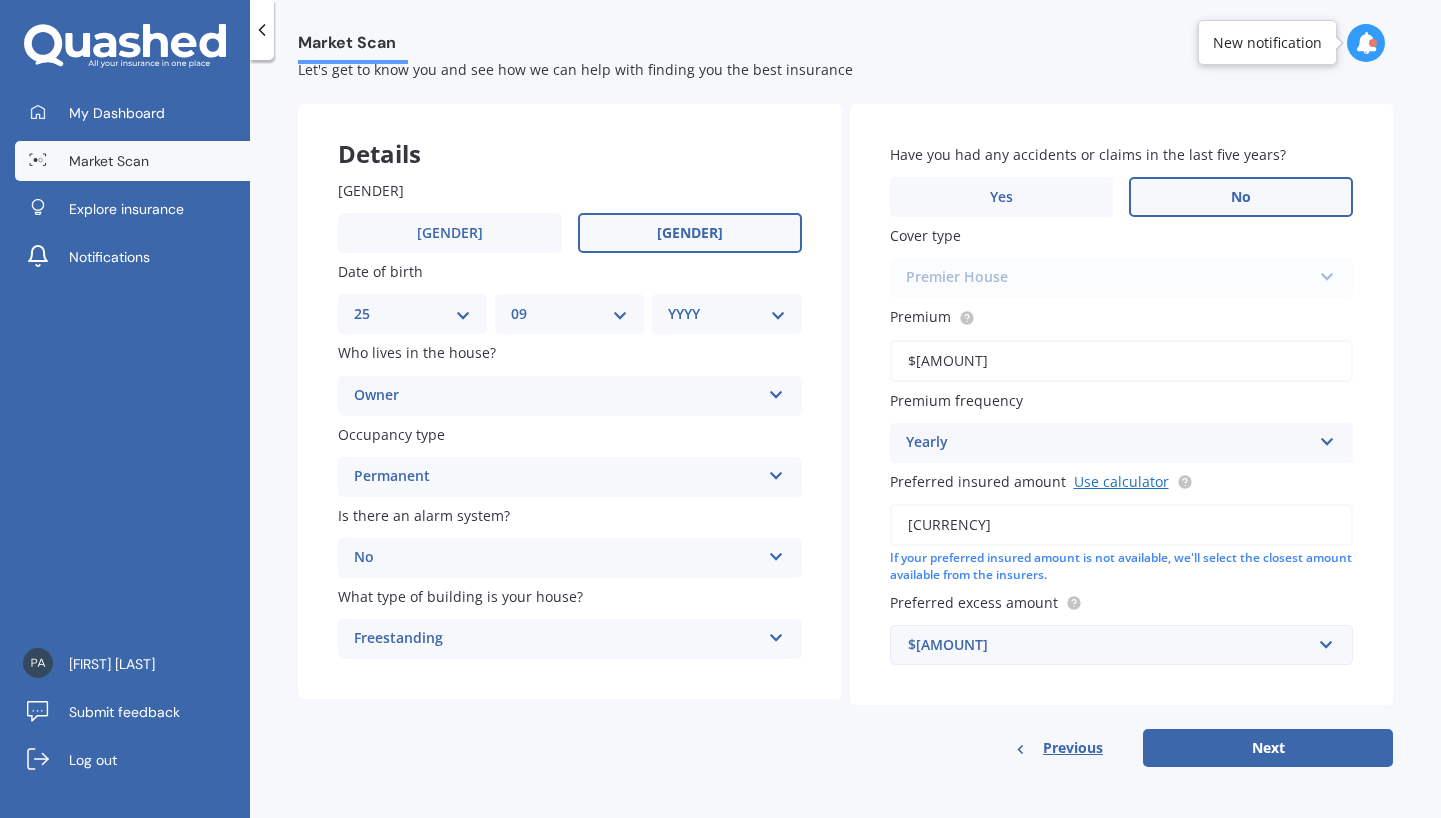click on "Use calculator" at bounding box center (1121, 481) 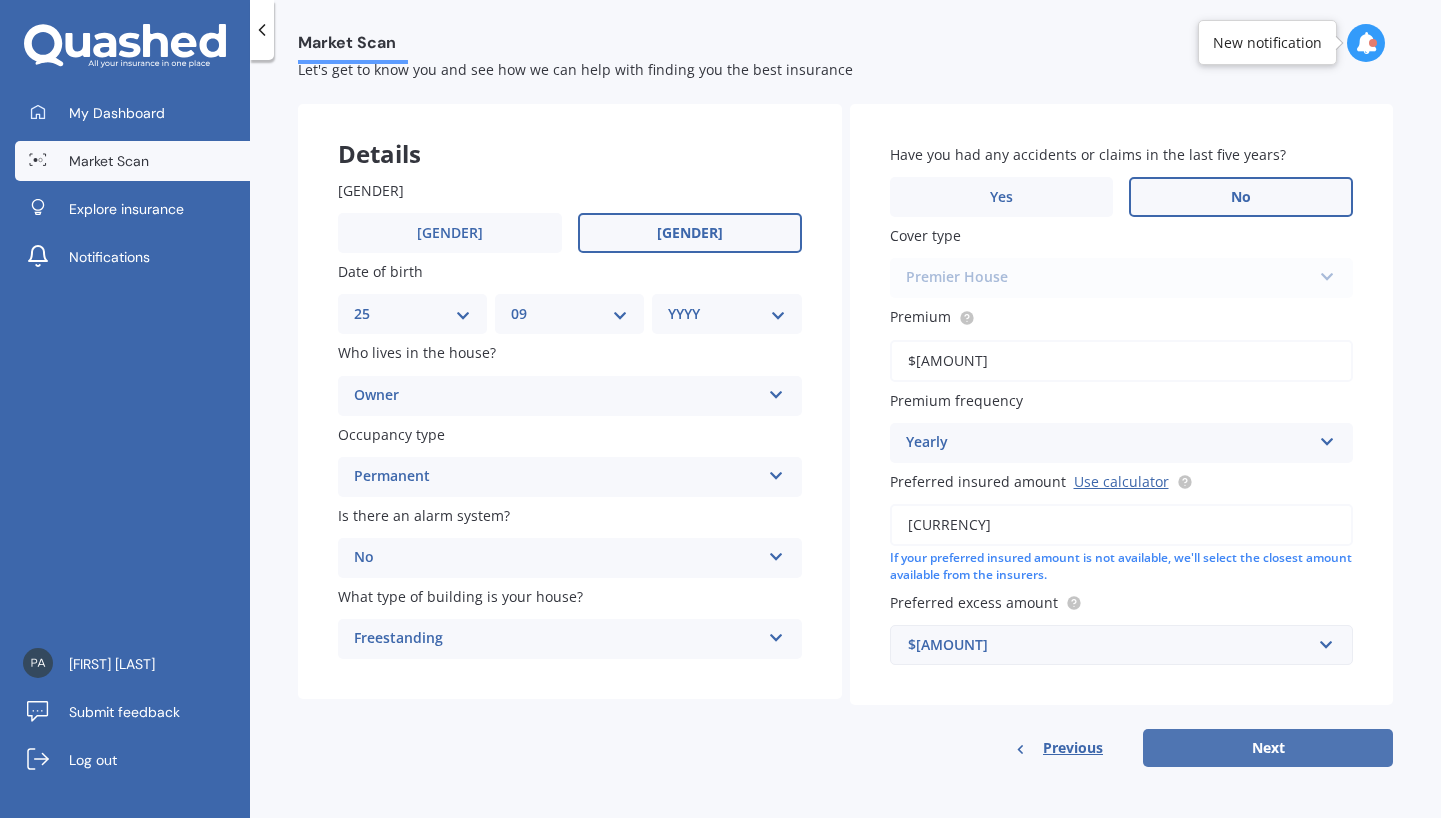 click on "Next" at bounding box center (1268, 748) 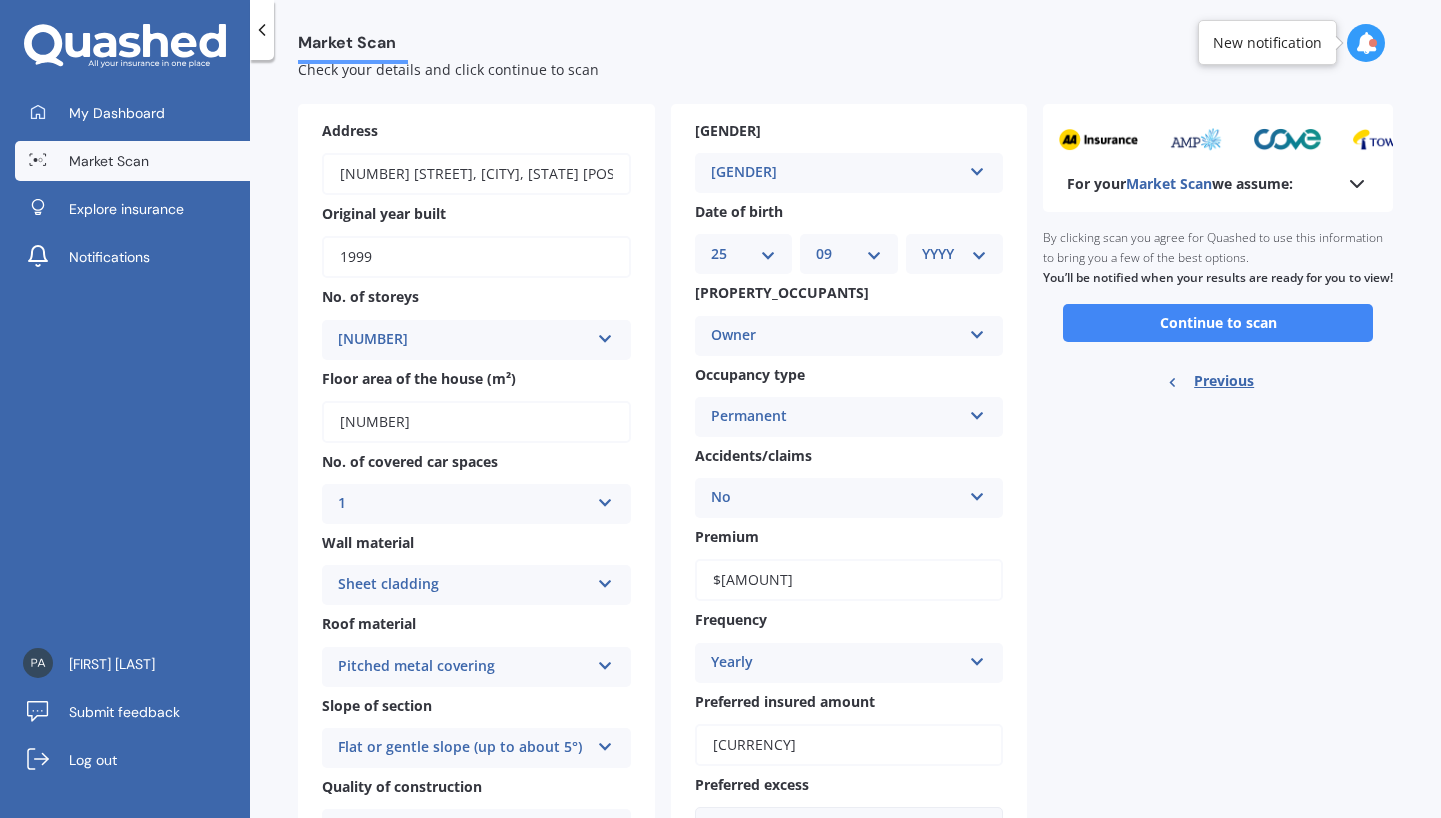 scroll, scrollTop: 0, scrollLeft: 0, axis: both 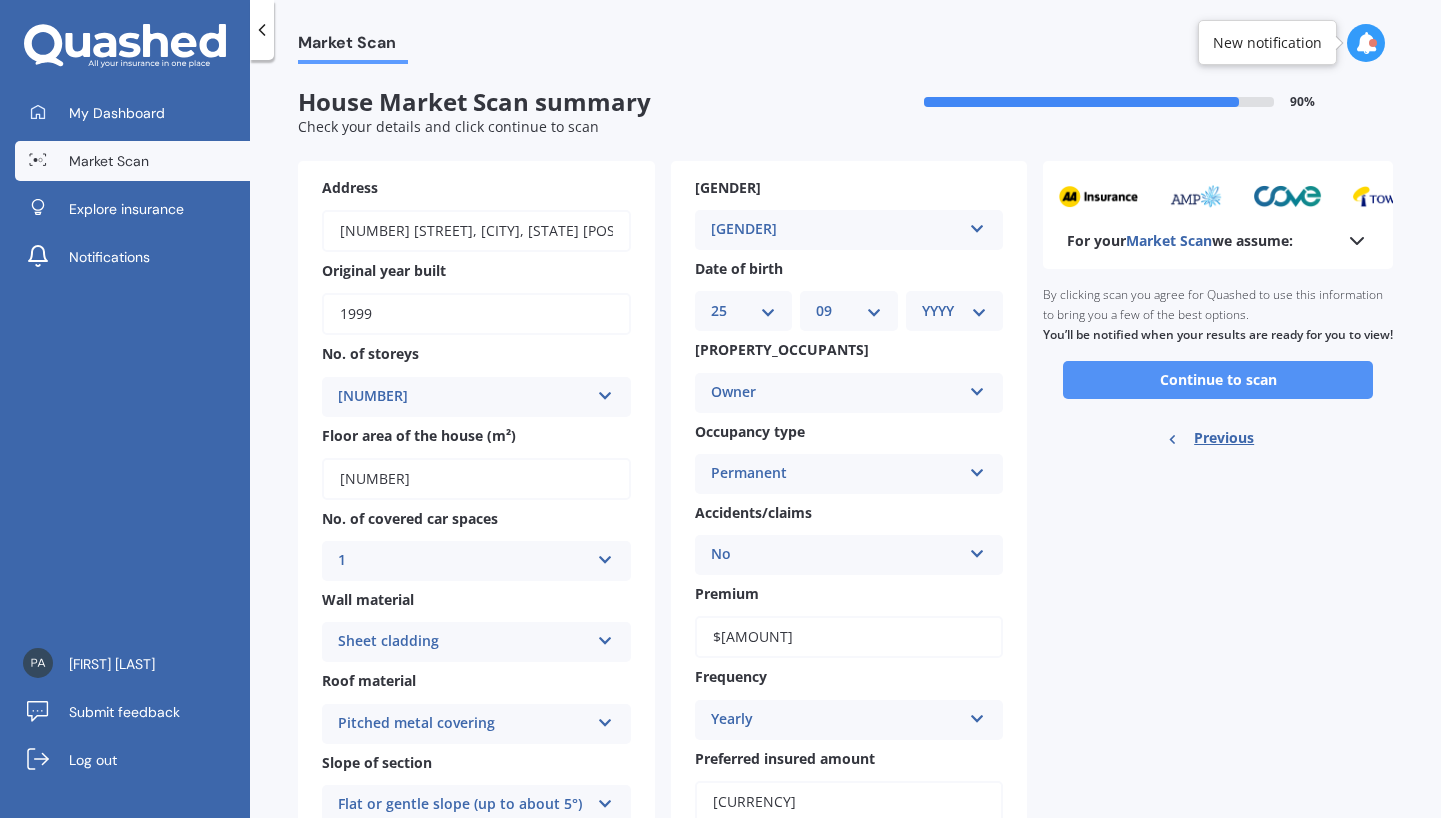 click on "Continue to scan" at bounding box center (1218, 380) 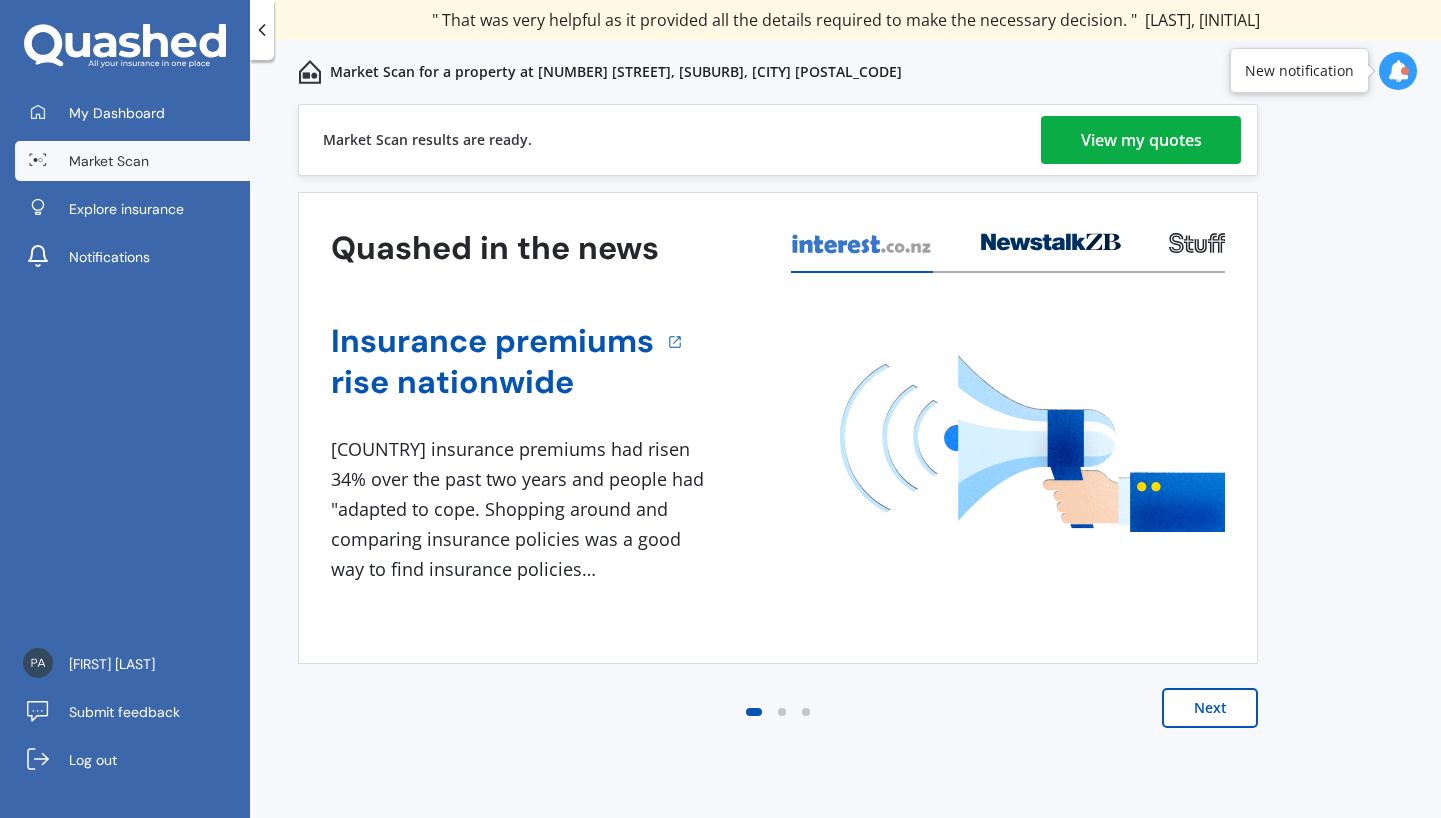 click on "View my quotes" at bounding box center [1141, 140] 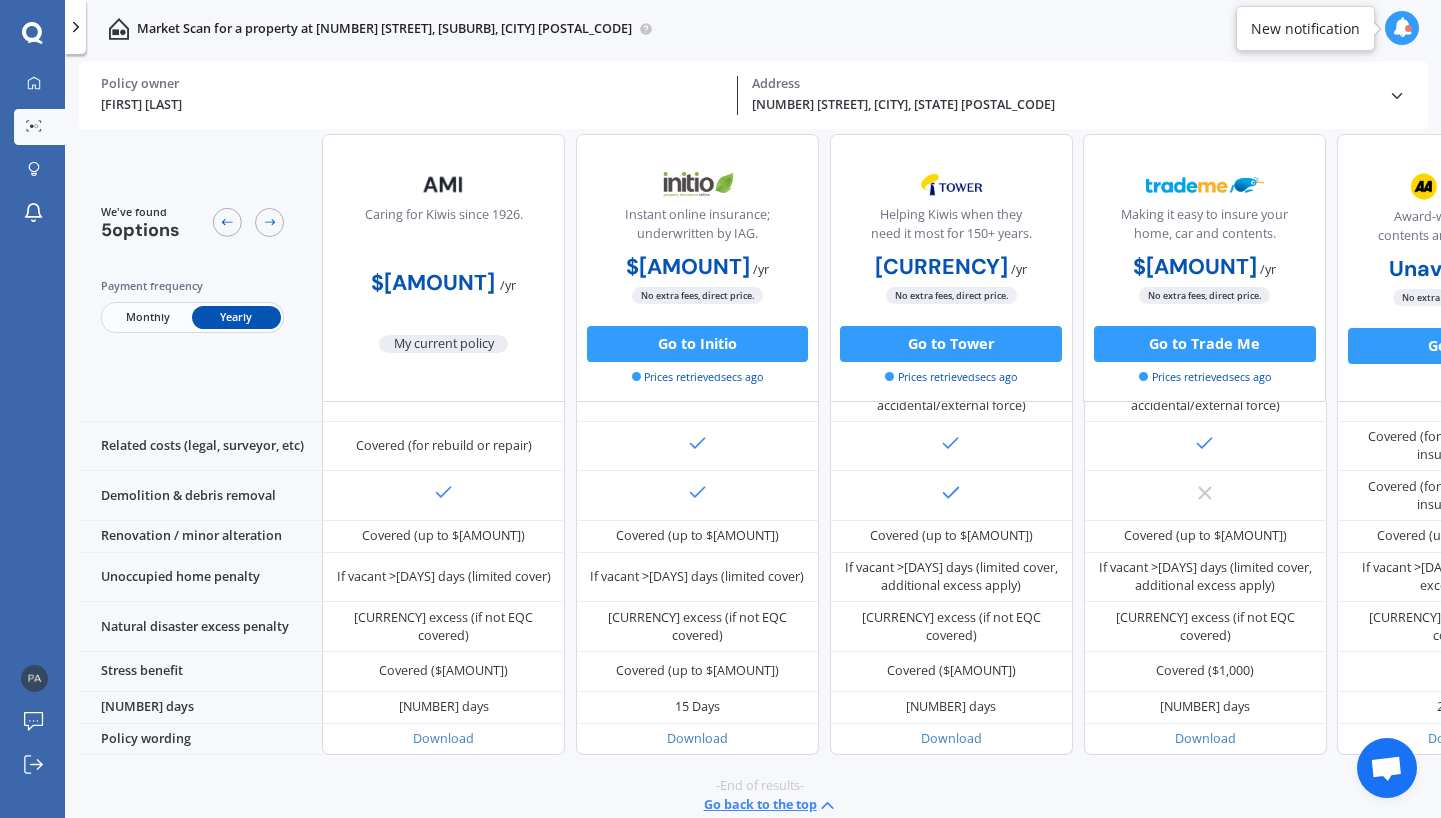 scroll, scrollTop: 0, scrollLeft: 0, axis: both 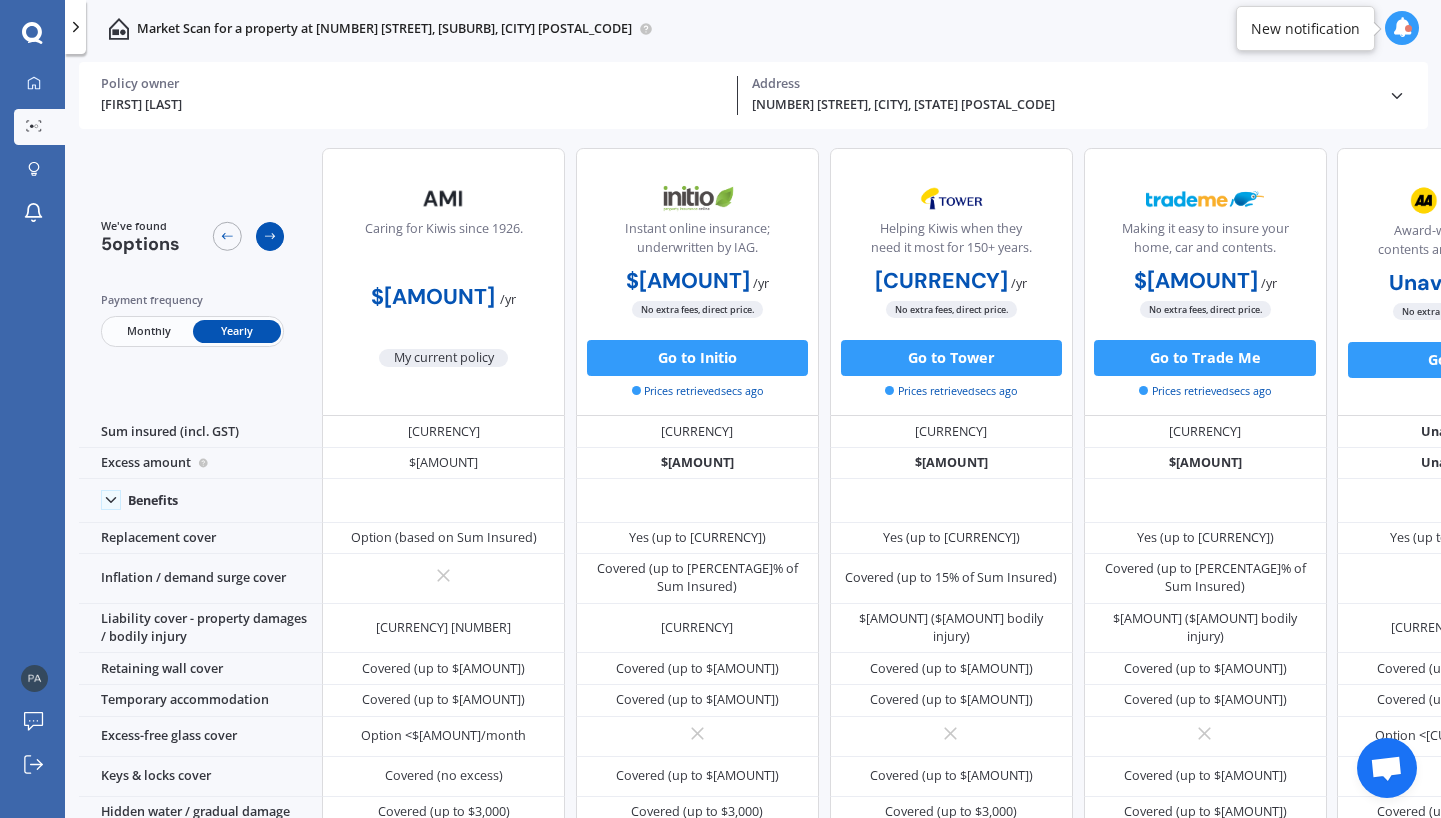 click at bounding box center (270, 236) 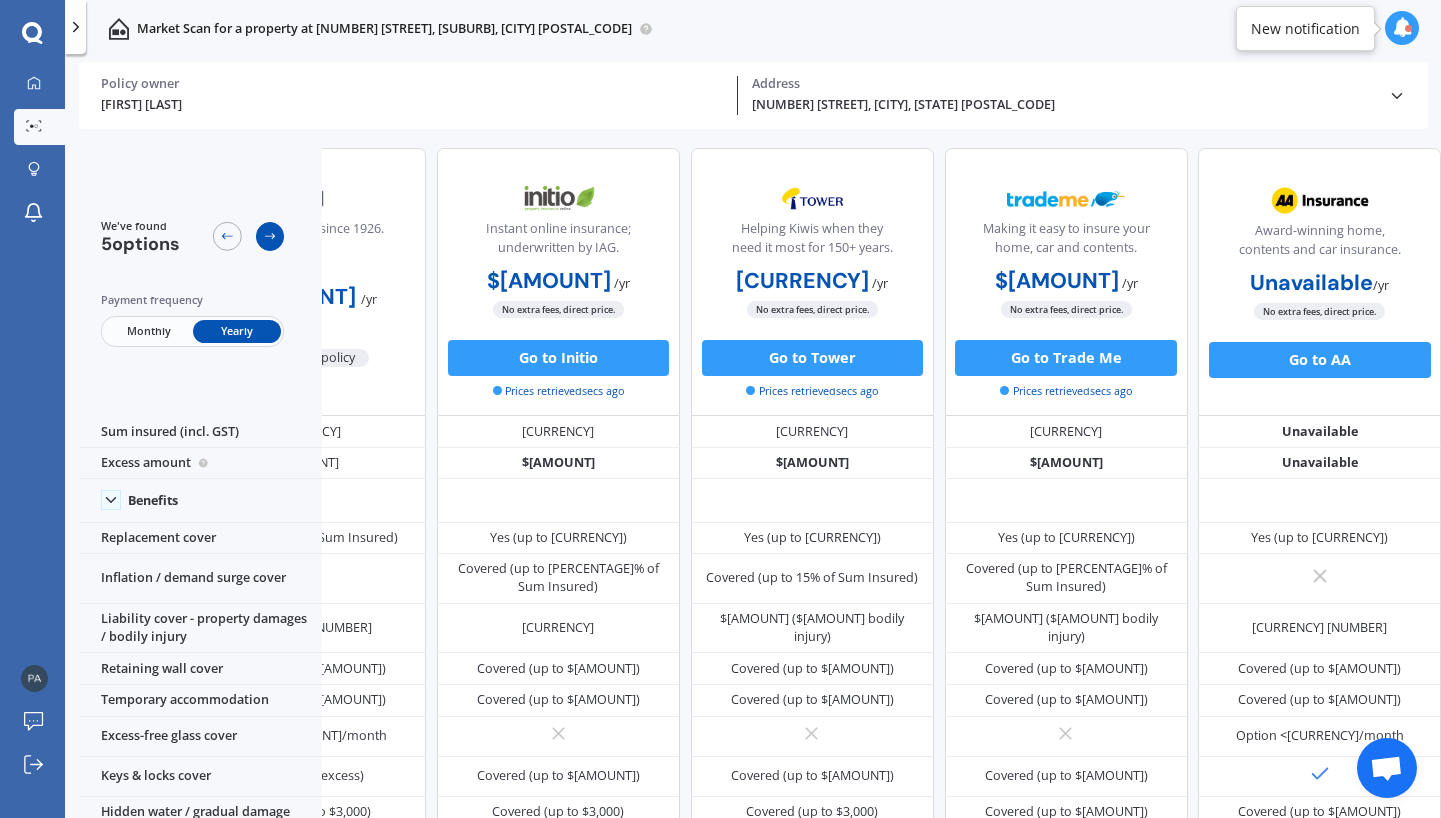 scroll, scrollTop: 0, scrollLeft: 164, axis: horizontal 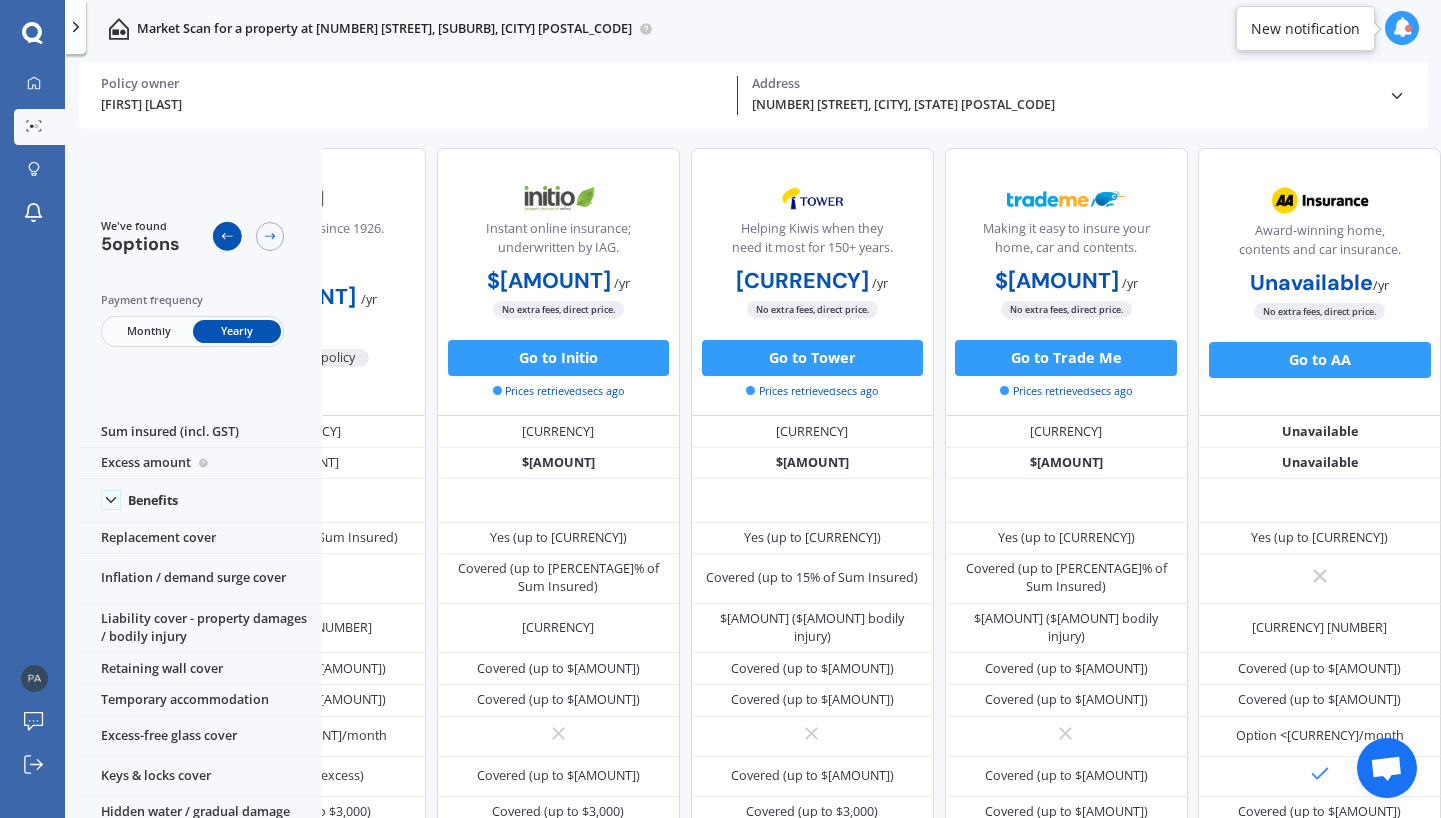 click at bounding box center (227, 236) 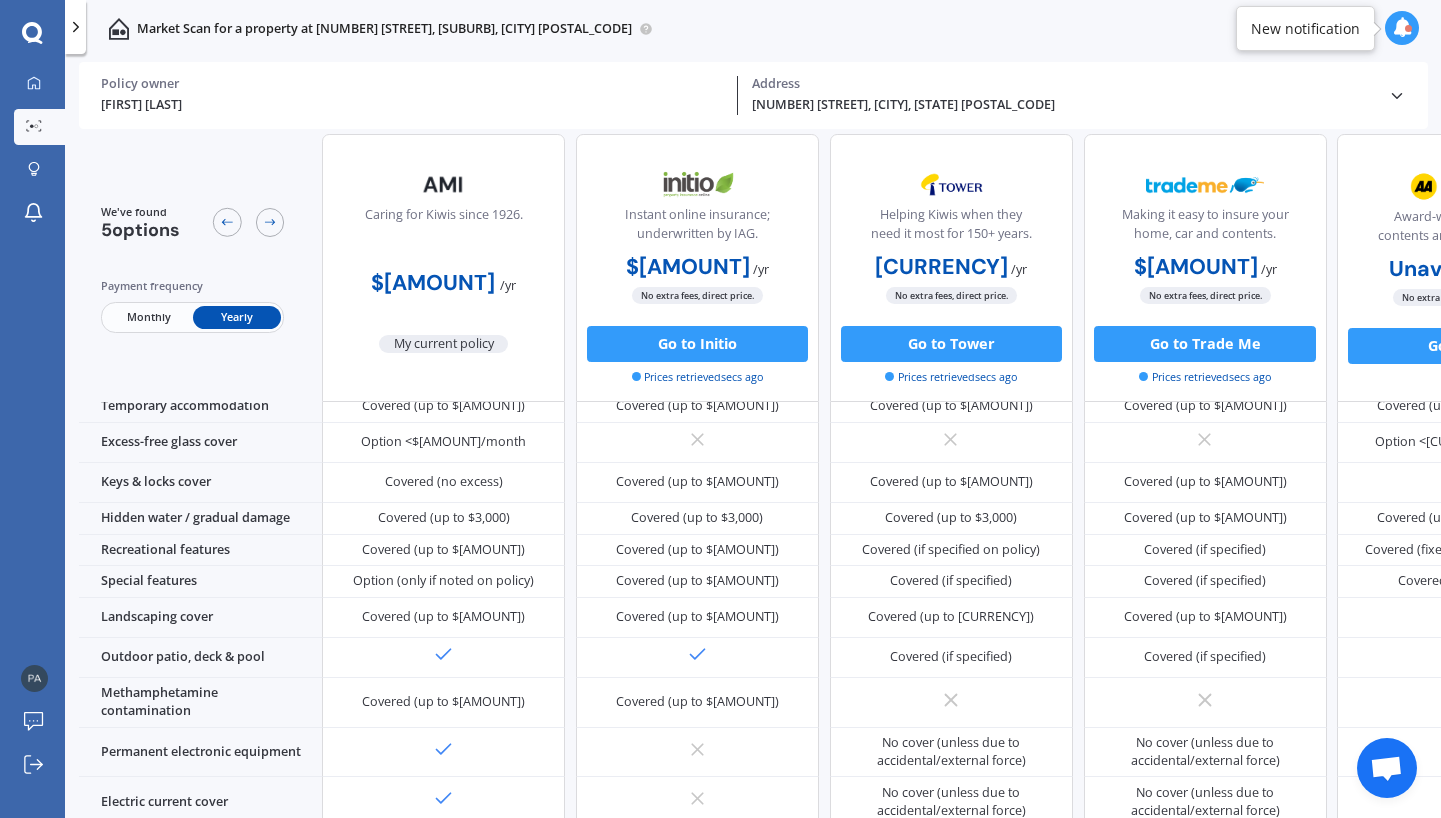 scroll, scrollTop: 428, scrollLeft: 0, axis: vertical 